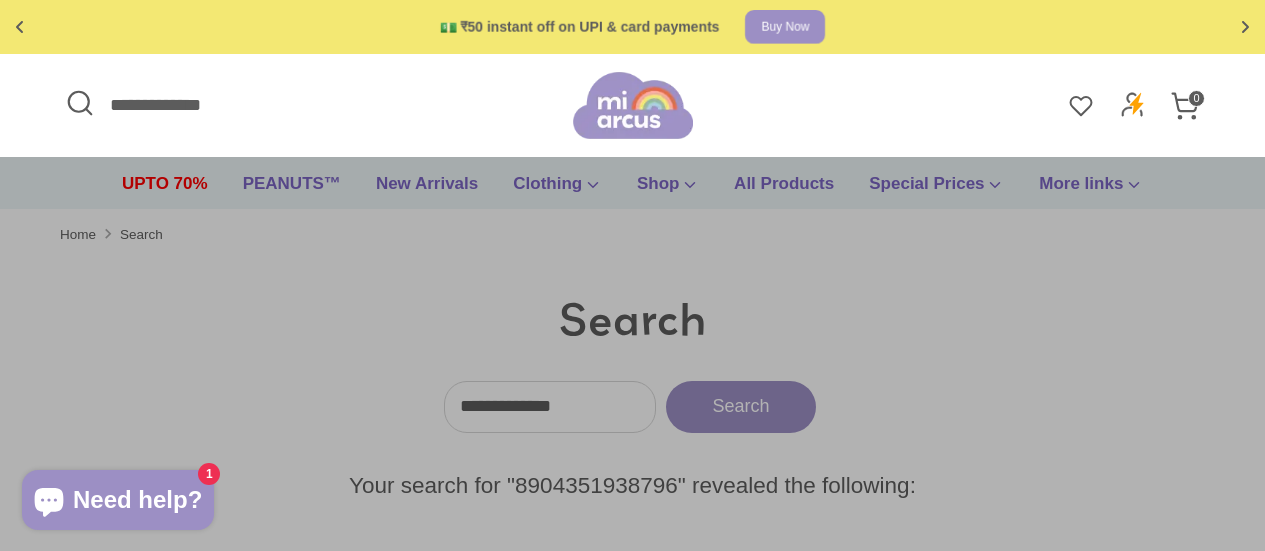 scroll, scrollTop: 0, scrollLeft: 0, axis: both 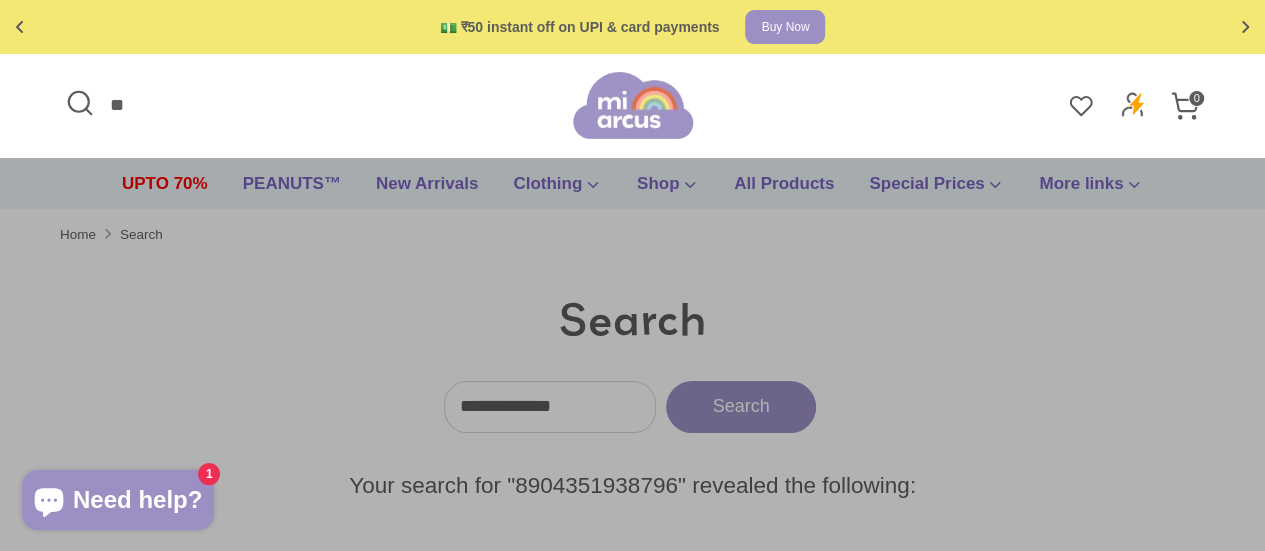 type on "*" 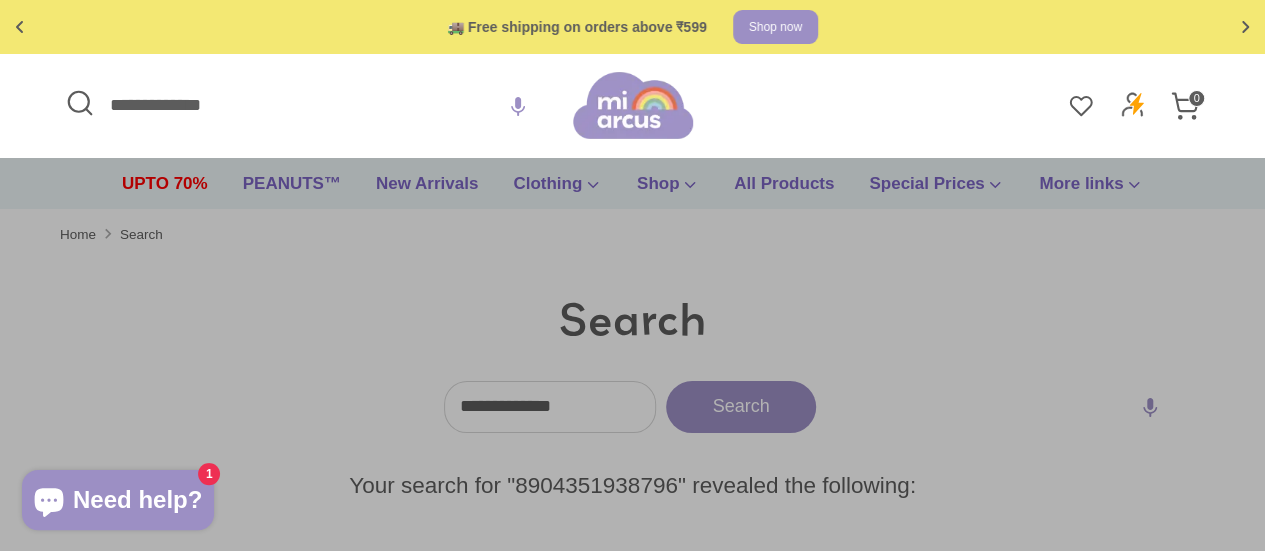 type on "**********" 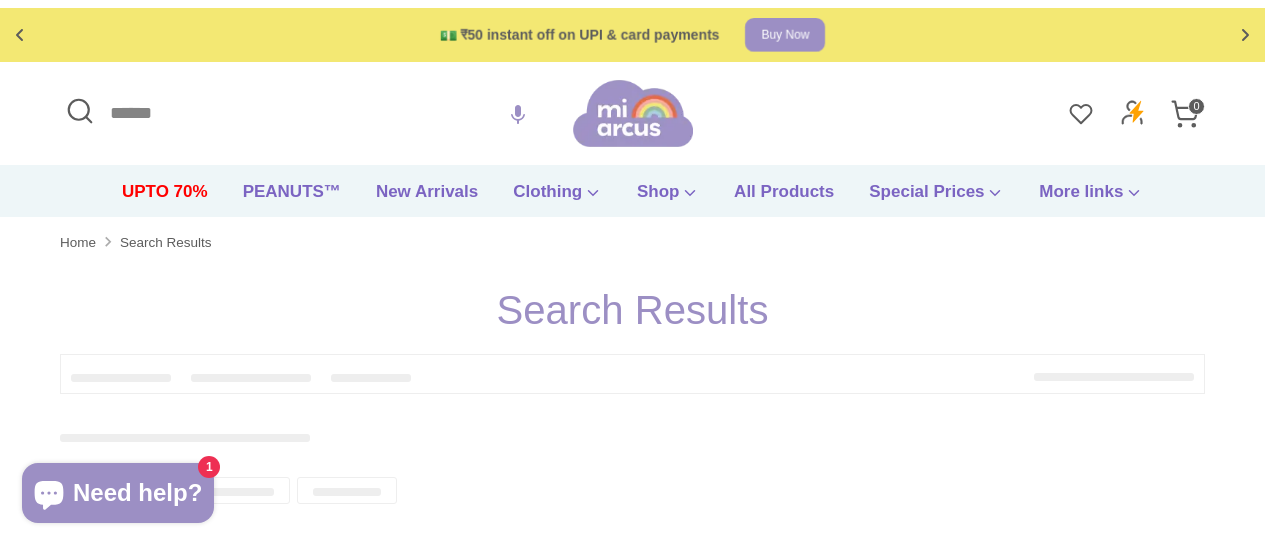 scroll, scrollTop: 0, scrollLeft: 0, axis: both 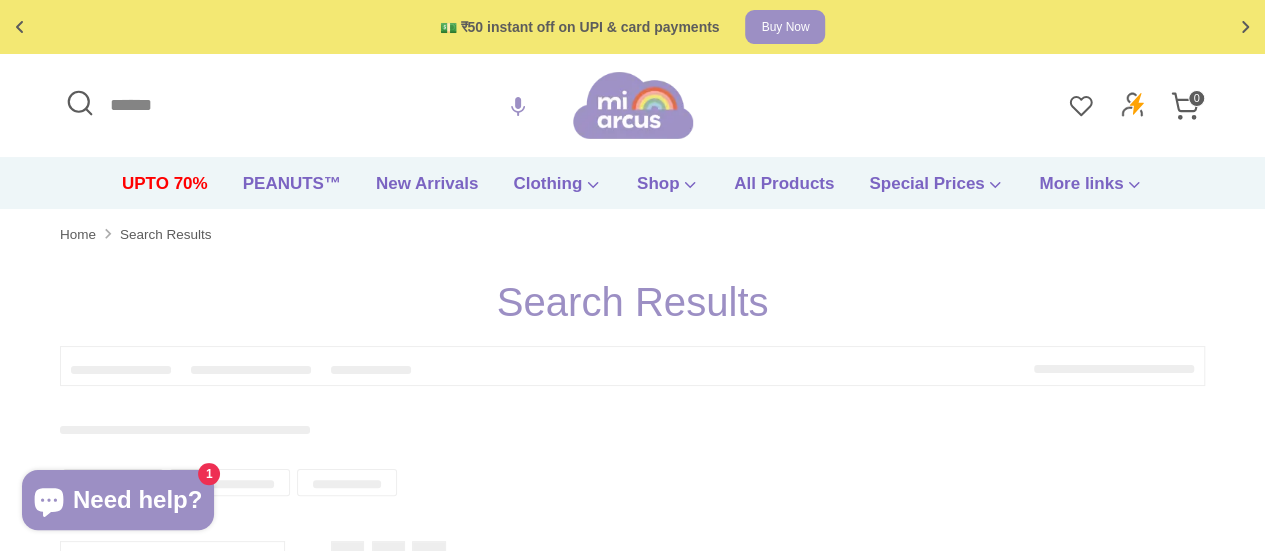 type on "**********" 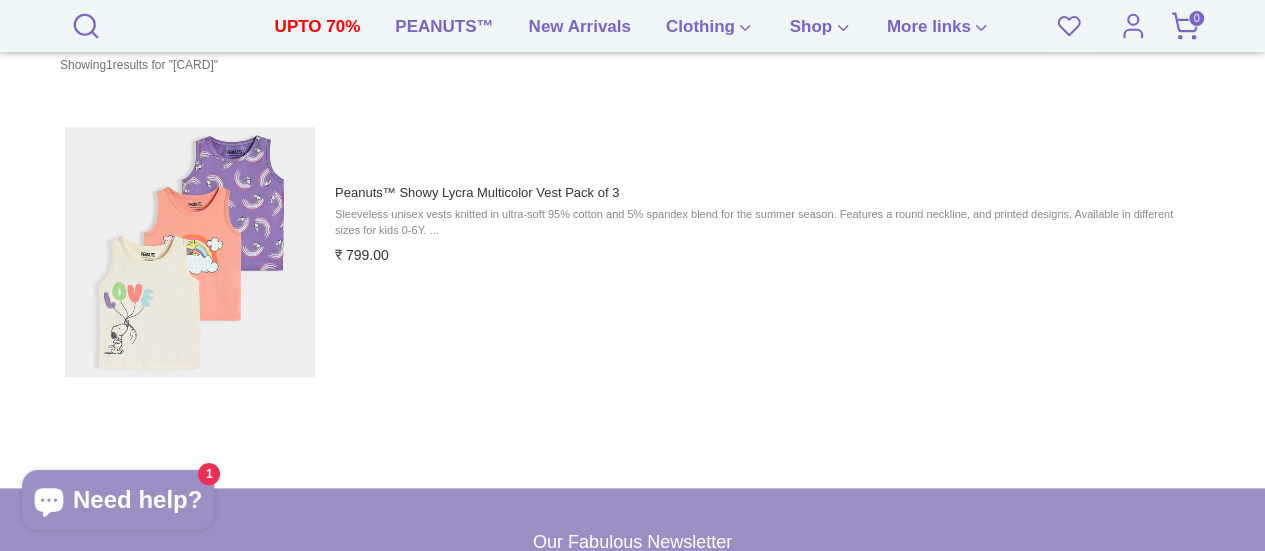 scroll, scrollTop: 418, scrollLeft: 0, axis: vertical 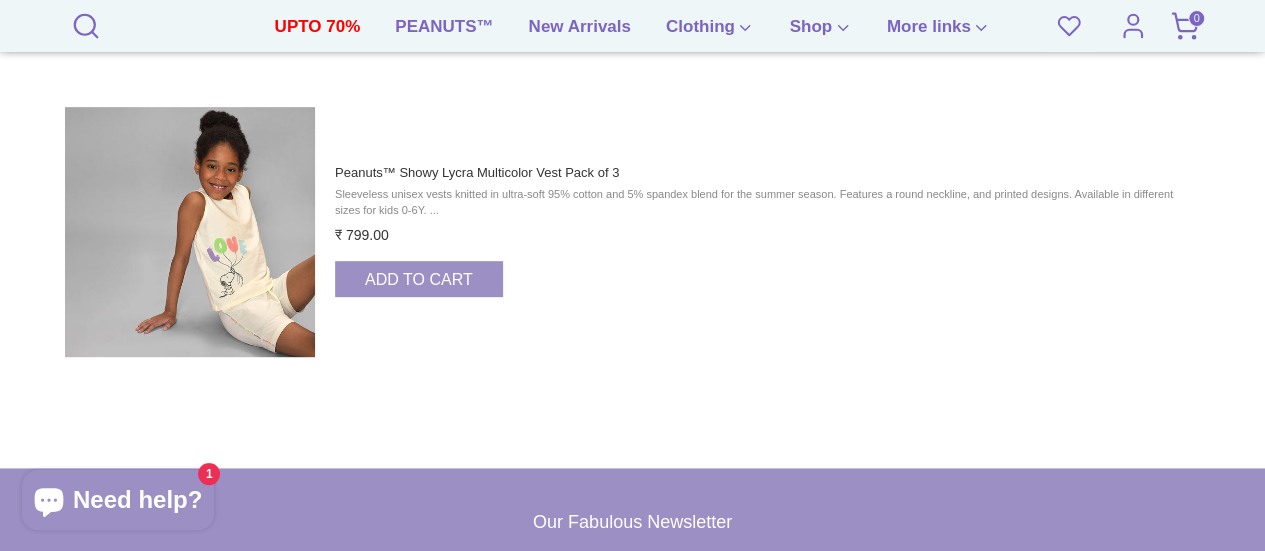 click at bounding box center (190, 232) 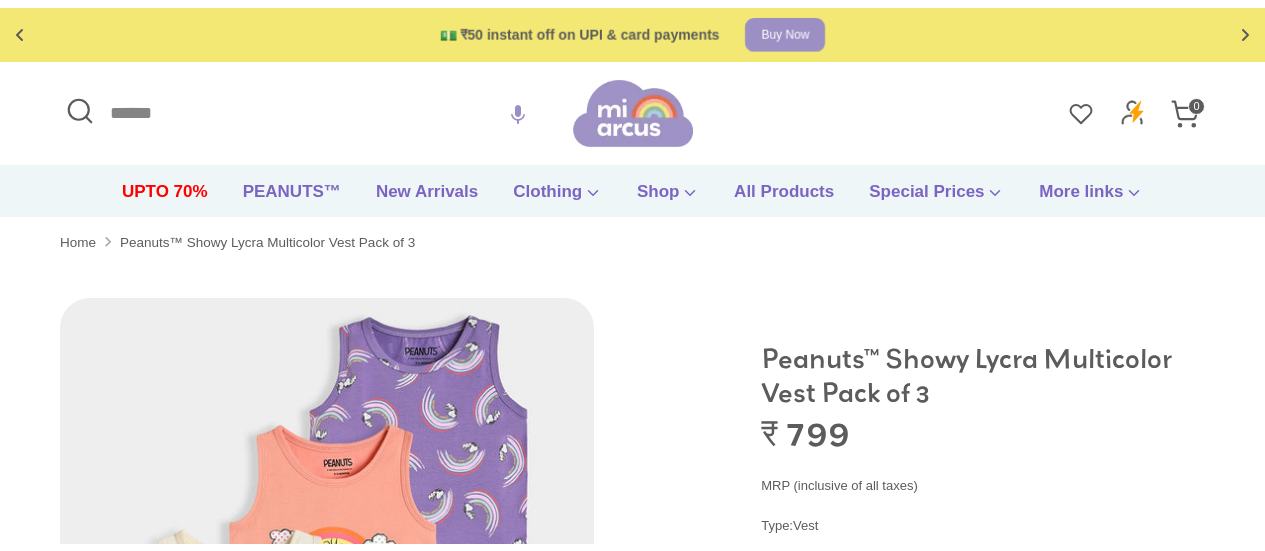 scroll, scrollTop: 0, scrollLeft: 0, axis: both 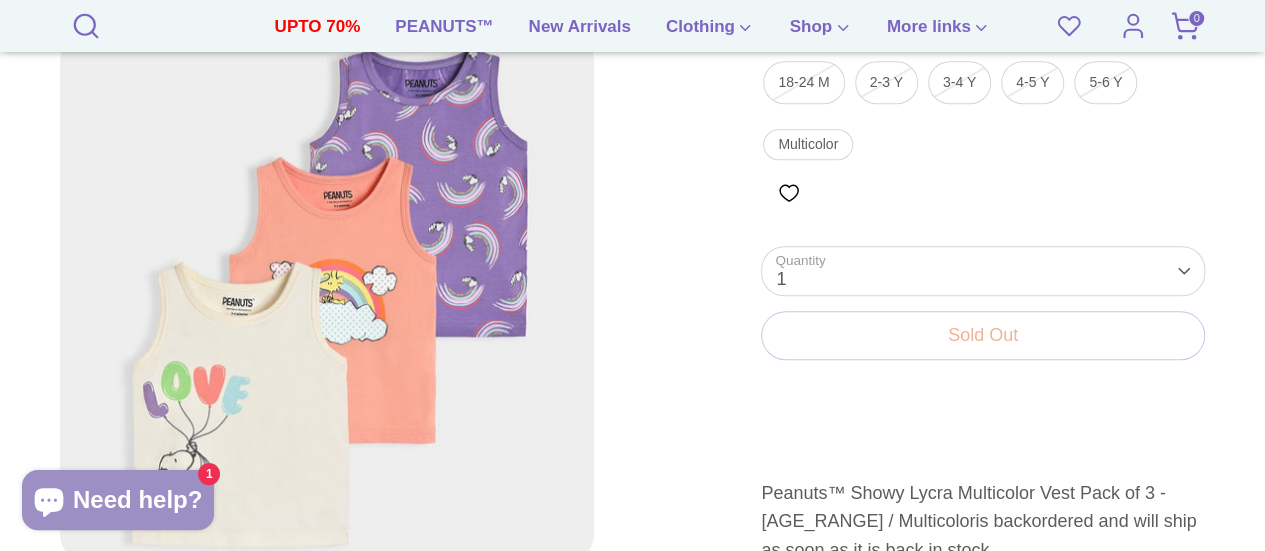 drag, startPoint x: 1278, startPoint y: 79, endPoint x: 1279, endPoint y: 173, distance: 94.00532 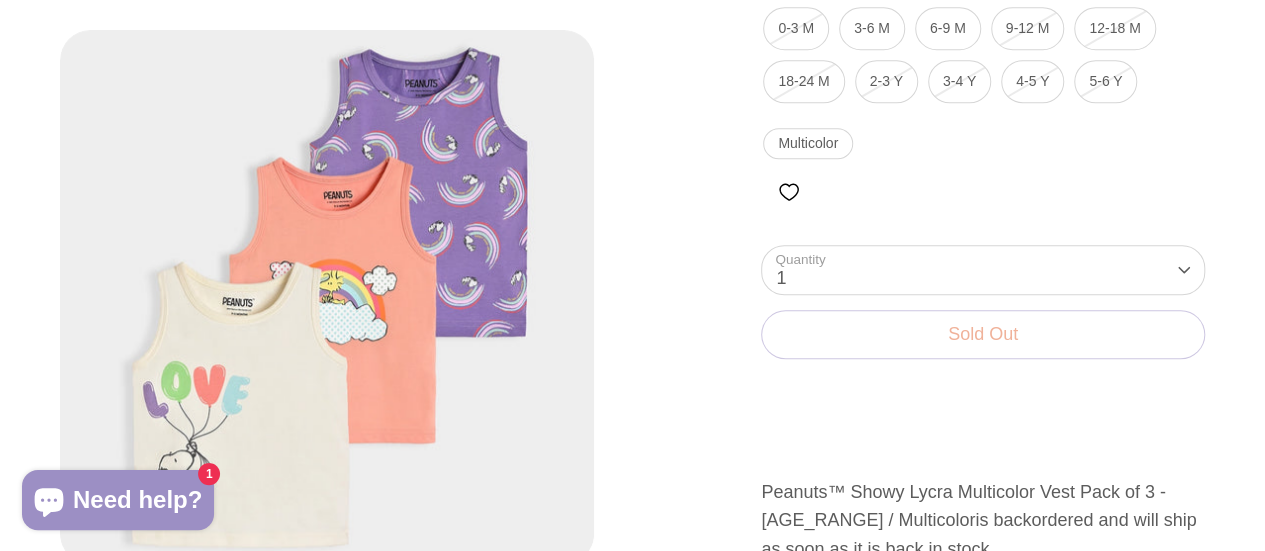 scroll, scrollTop: 0, scrollLeft: 0, axis: both 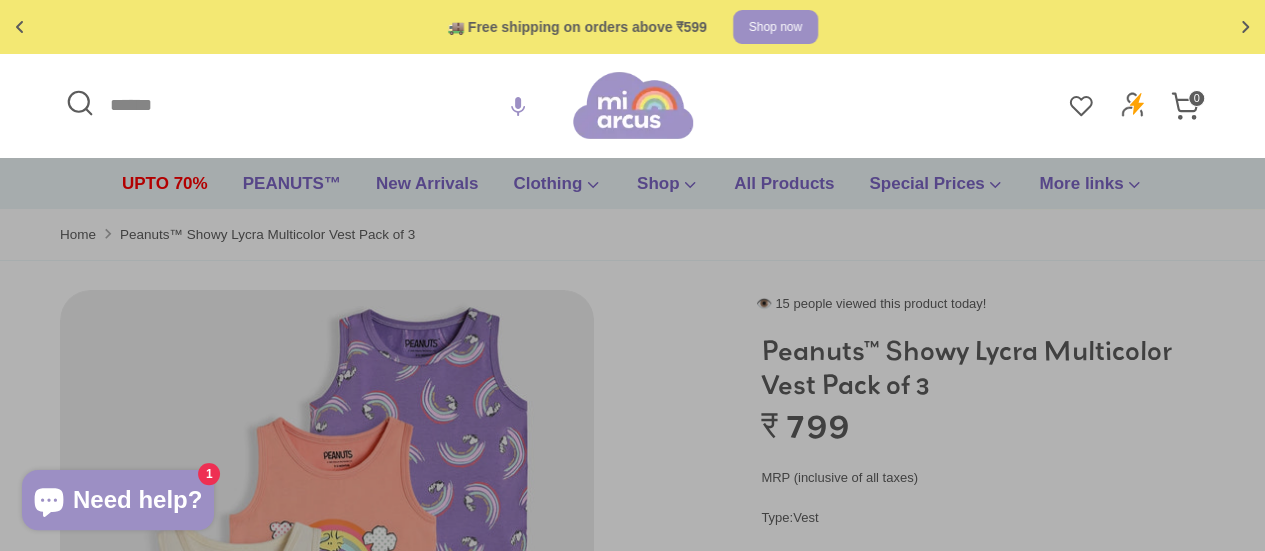 click on "Search" at bounding box center [316, 105] 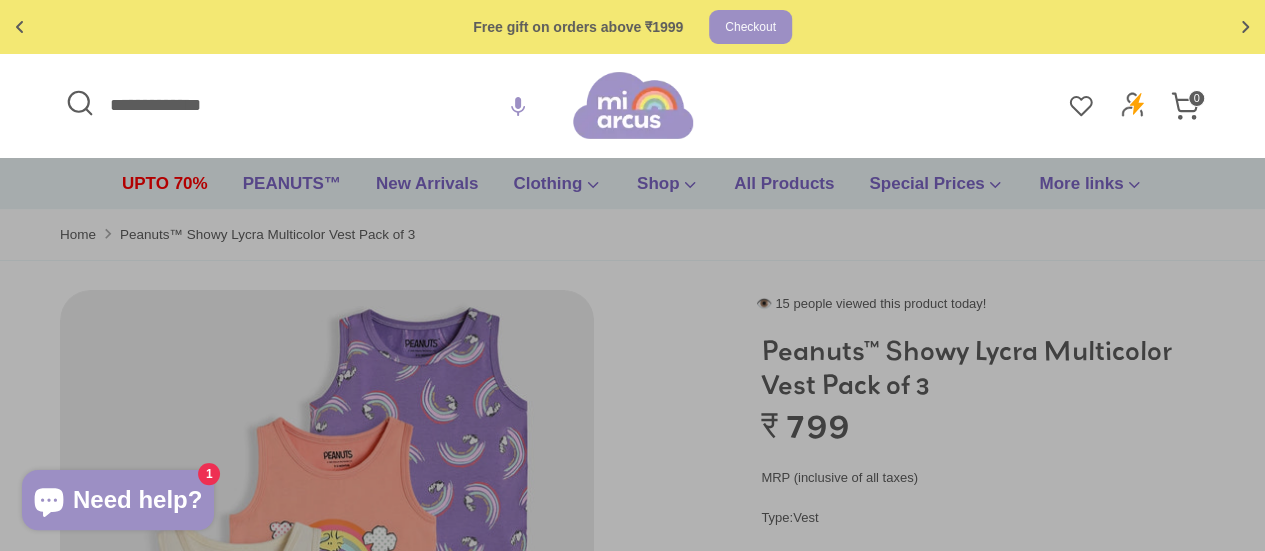 type on "**********" 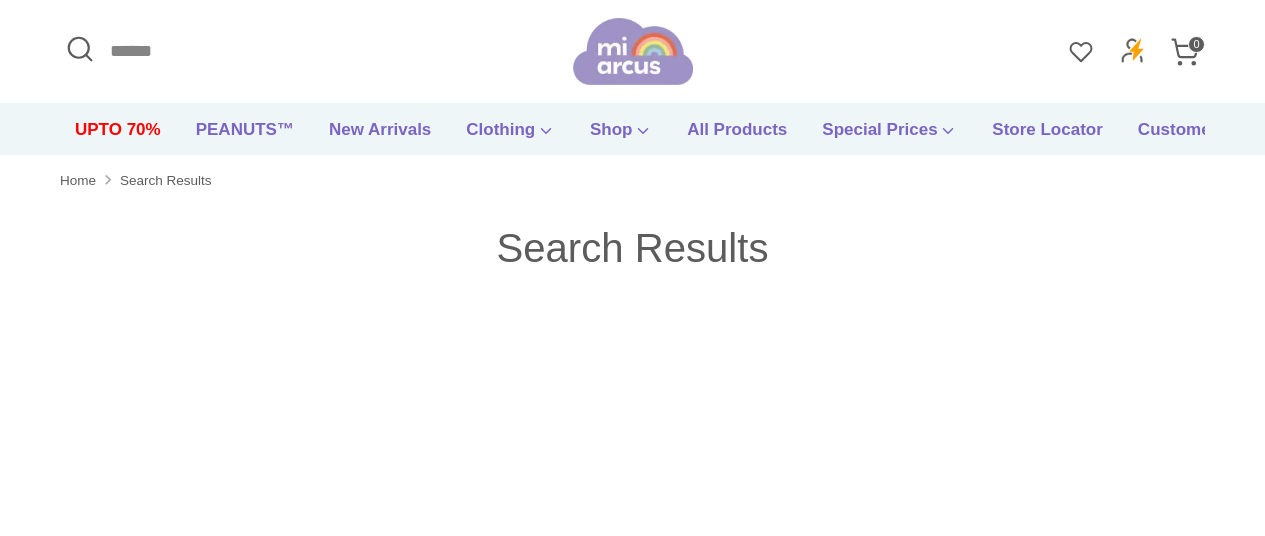 scroll, scrollTop: 0, scrollLeft: 0, axis: both 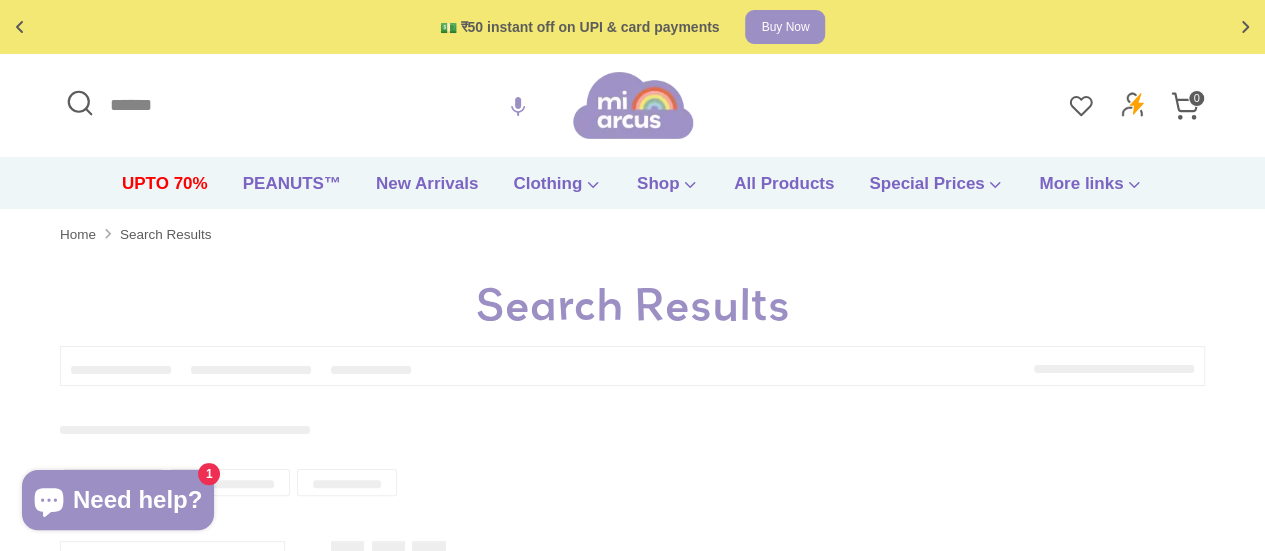 type on "**********" 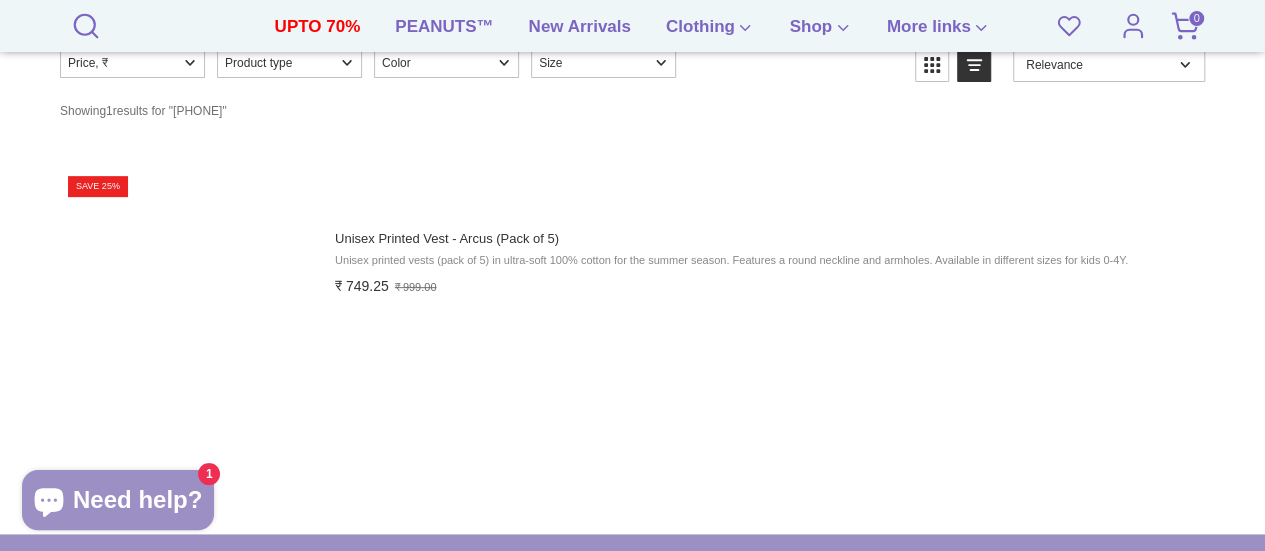 scroll, scrollTop: 361, scrollLeft: 0, axis: vertical 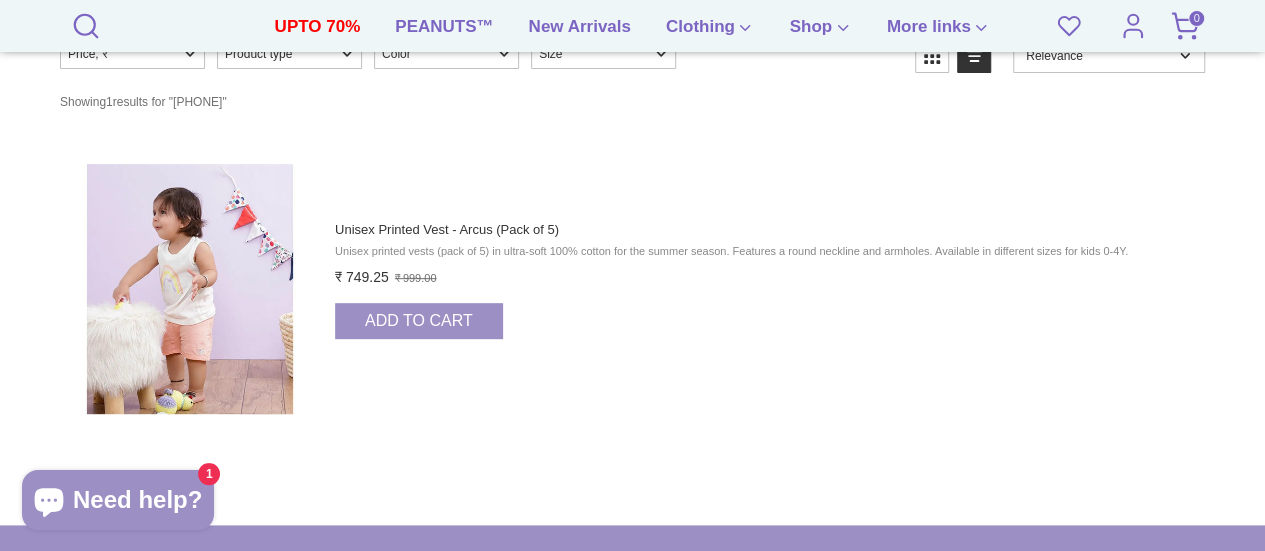 click at bounding box center [190, 289] 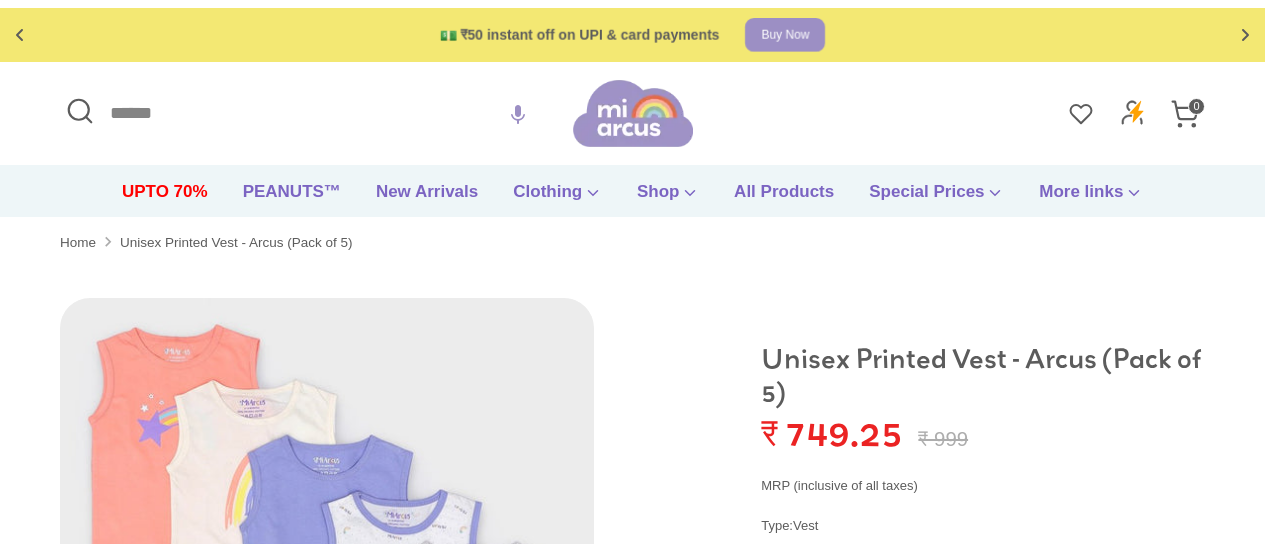 scroll, scrollTop: 0, scrollLeft: 0, axis: both 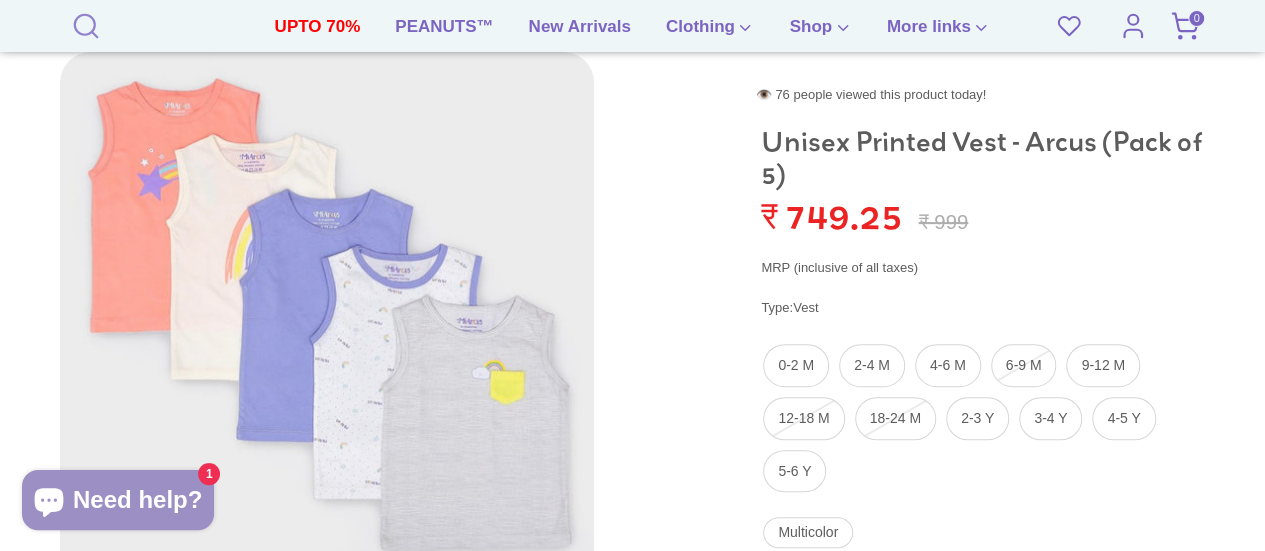 click 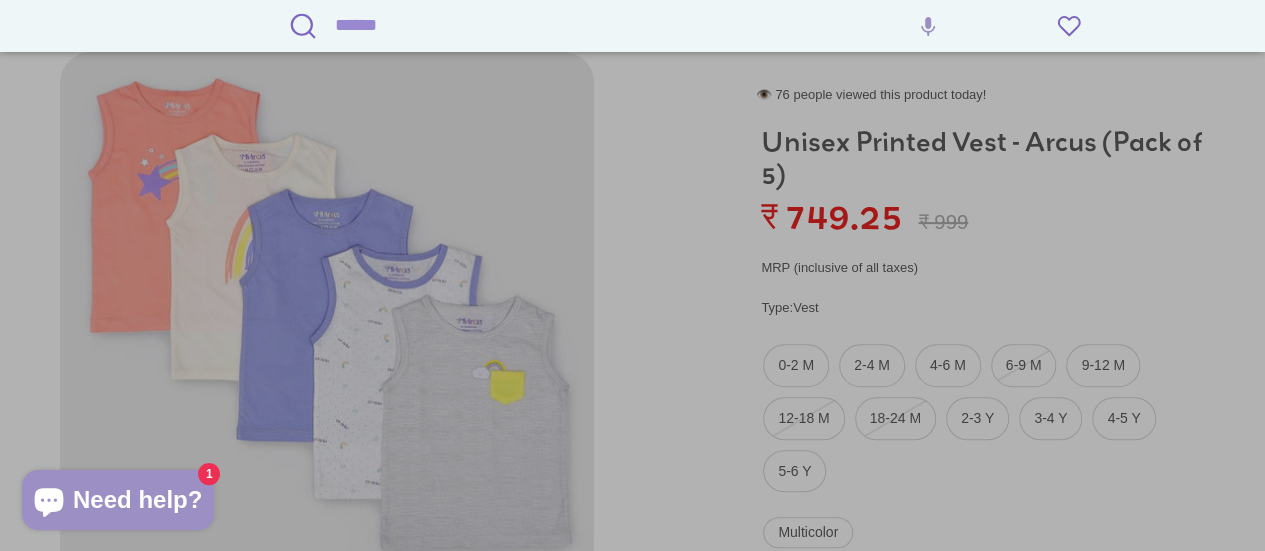 paste on "**********" 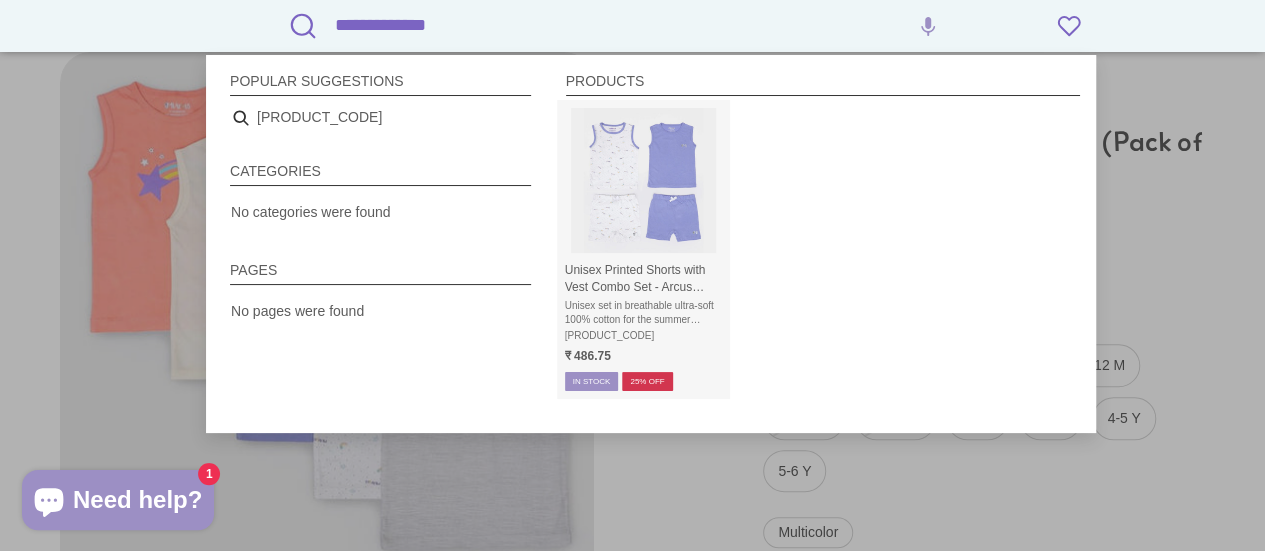 type on "**********" 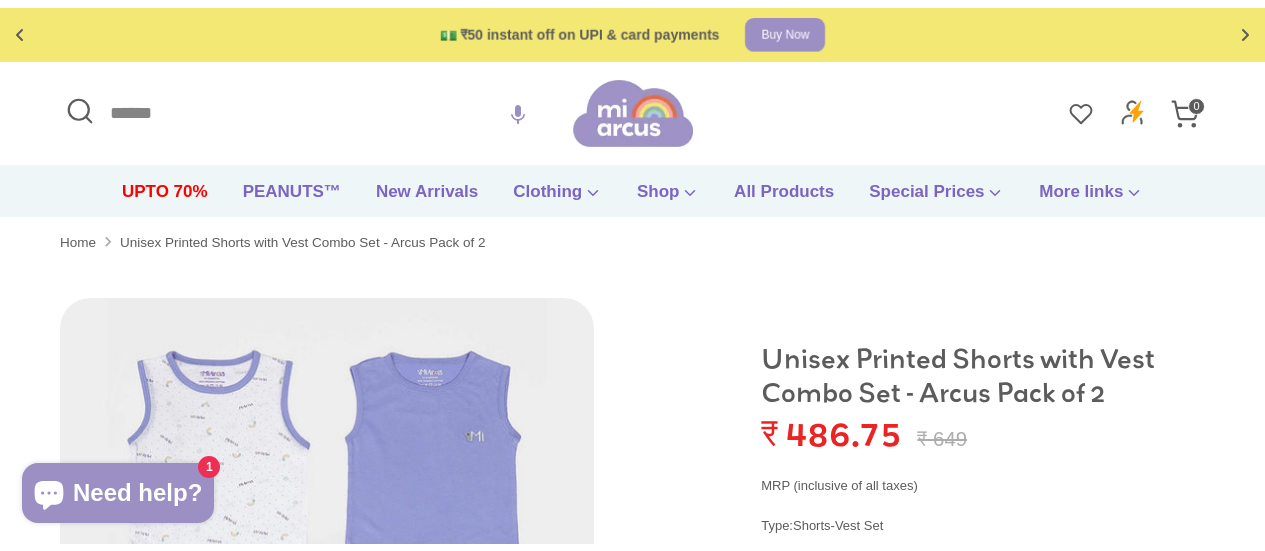 scroll, scrollTop: 0, scrollLeft: 0, axis: both 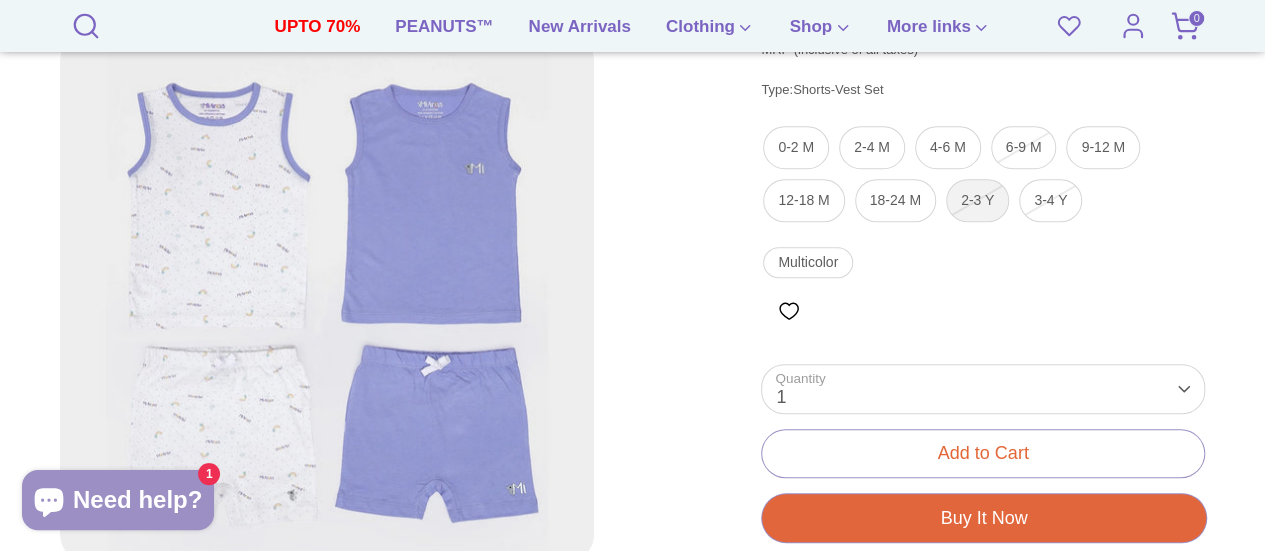click on "2-3 Y" at bounding box center (977, 200) 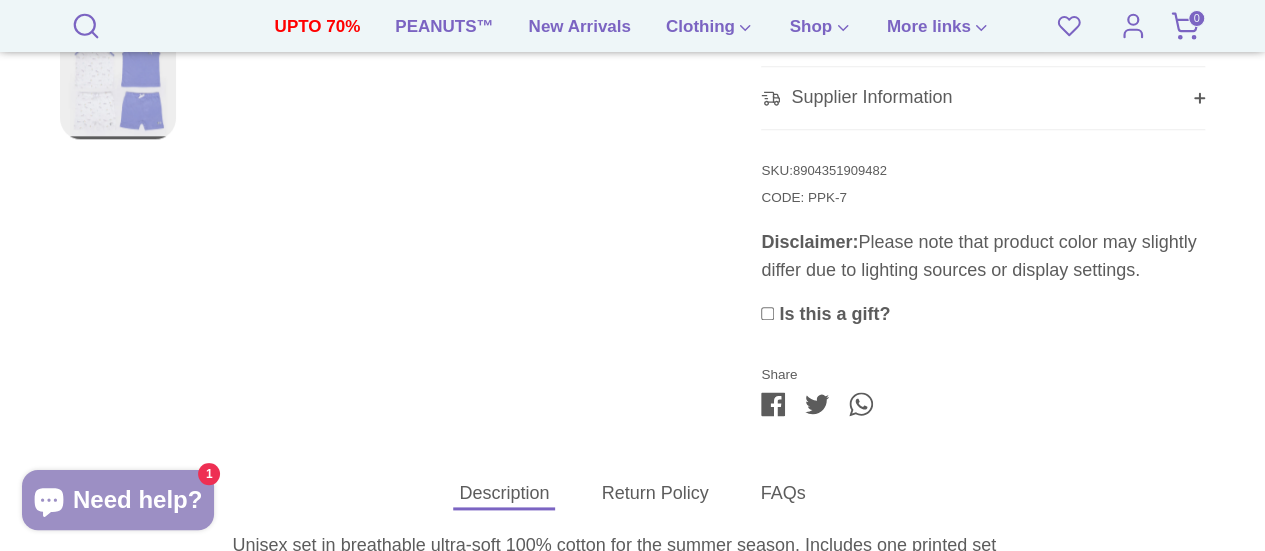 scroll, scrollTop: 1074, scrollLeft: 0, axis: vertical 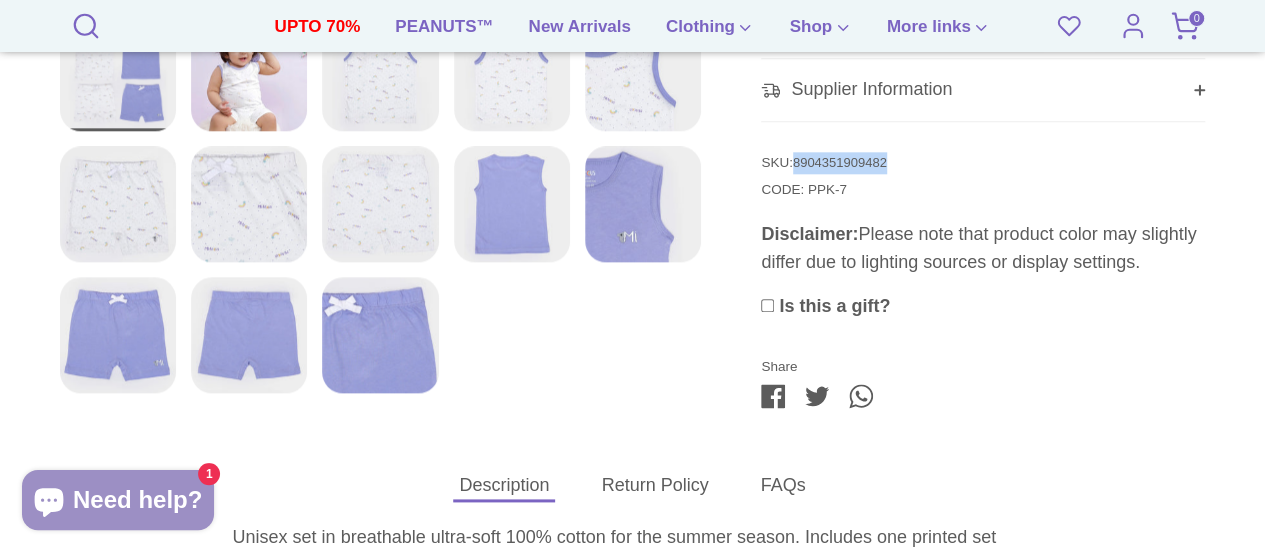 drag, startPoint x: 785, startPoint y: 242, endPoint x: 907, endPoint y: 251, distance: 122.33152 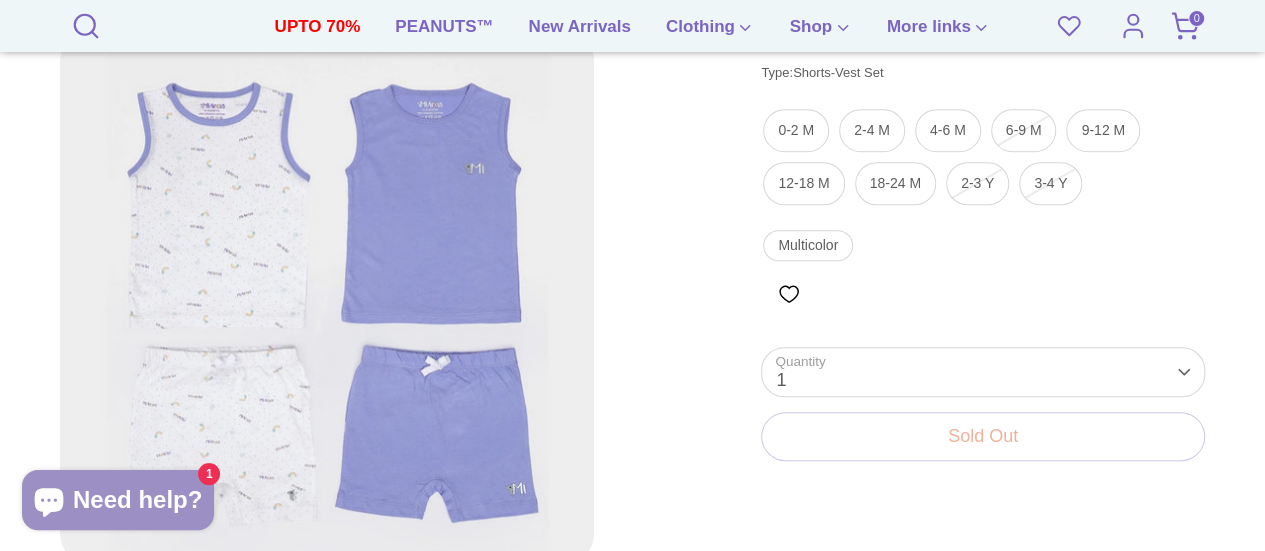 scroll, scrollTop: 471, scrollLeft: 0, axis: vertical 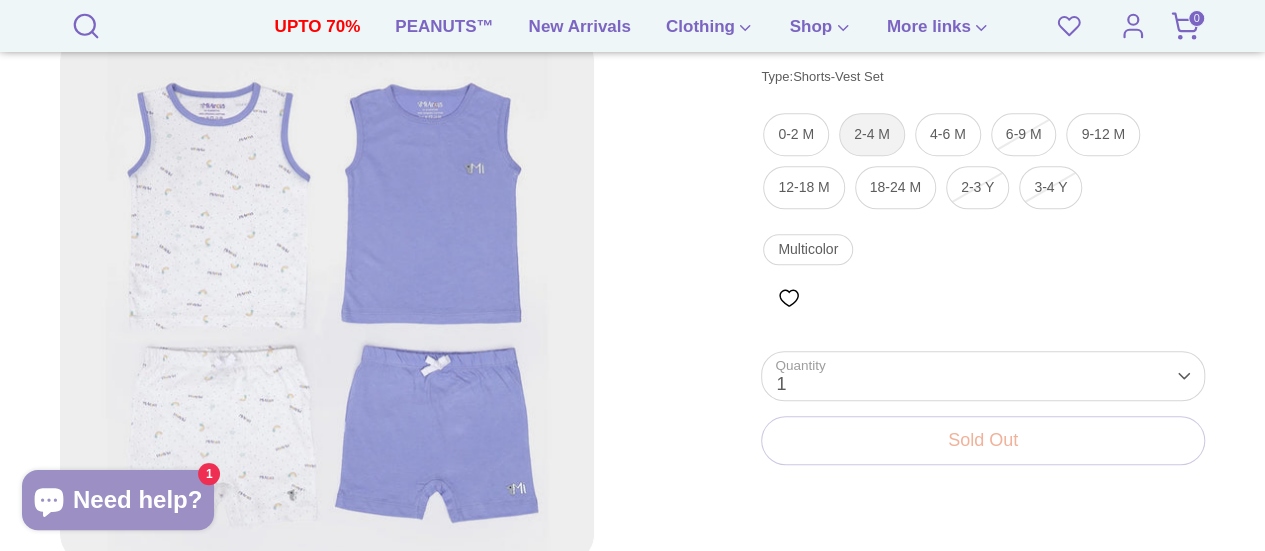 click on "2-4 M" at bounding box center [872, 134] 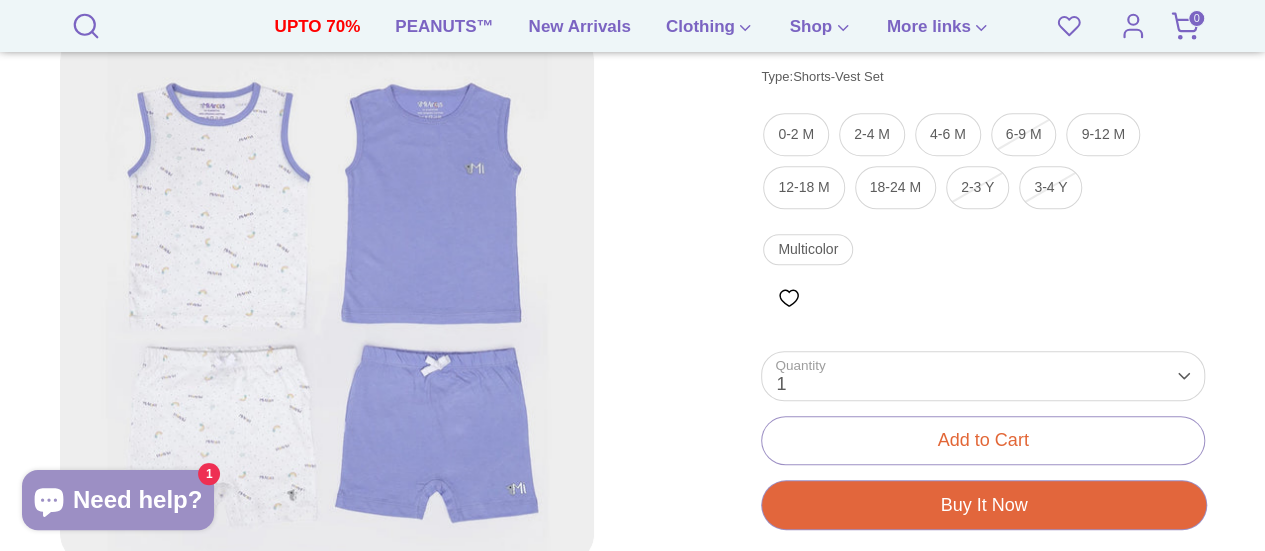 drag, startPoint x: 1264, startPoint y: 156, endPoint x: 1265, endPoint y: 212, distance: 56.008926 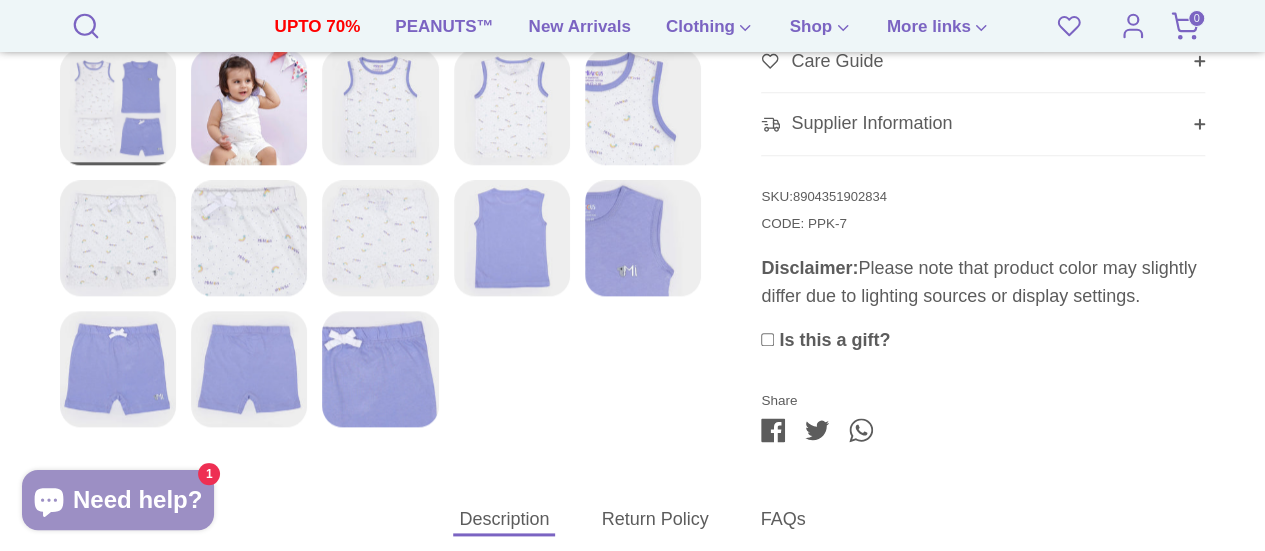 scroll, scrollTop: 1057, scrollLeft: 0, axis: vertical 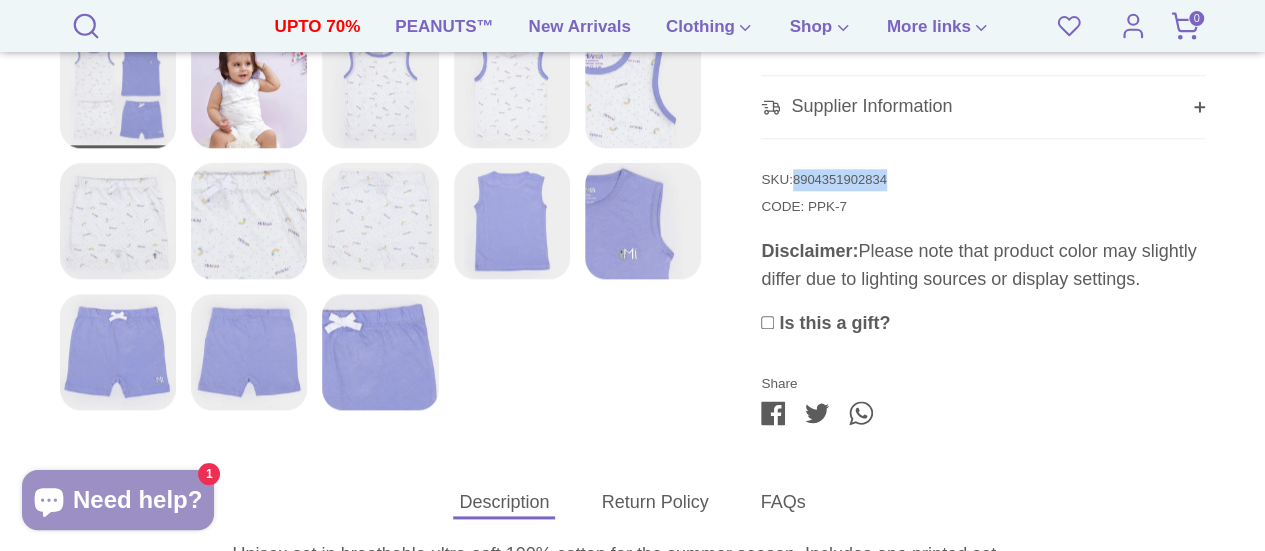 drag, startPoint x: 788, startPoint y: 262, endPoint x: 913, endPoint y: 269, distance: 125.19585 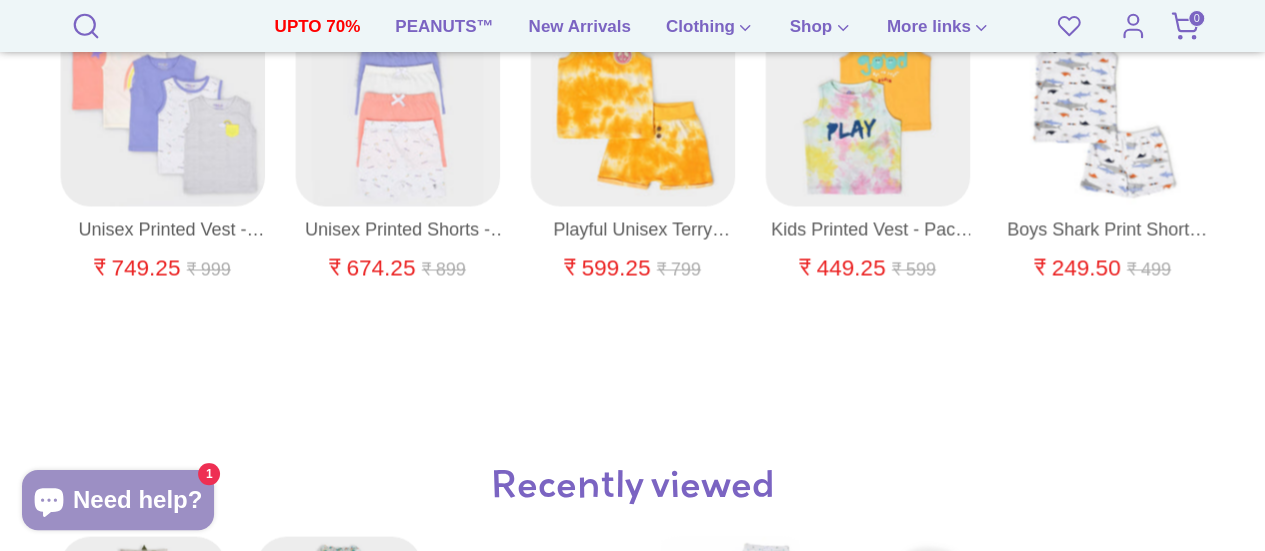 scroll, scrollTop: 1748, scrollLeft: 0, axis: vertical 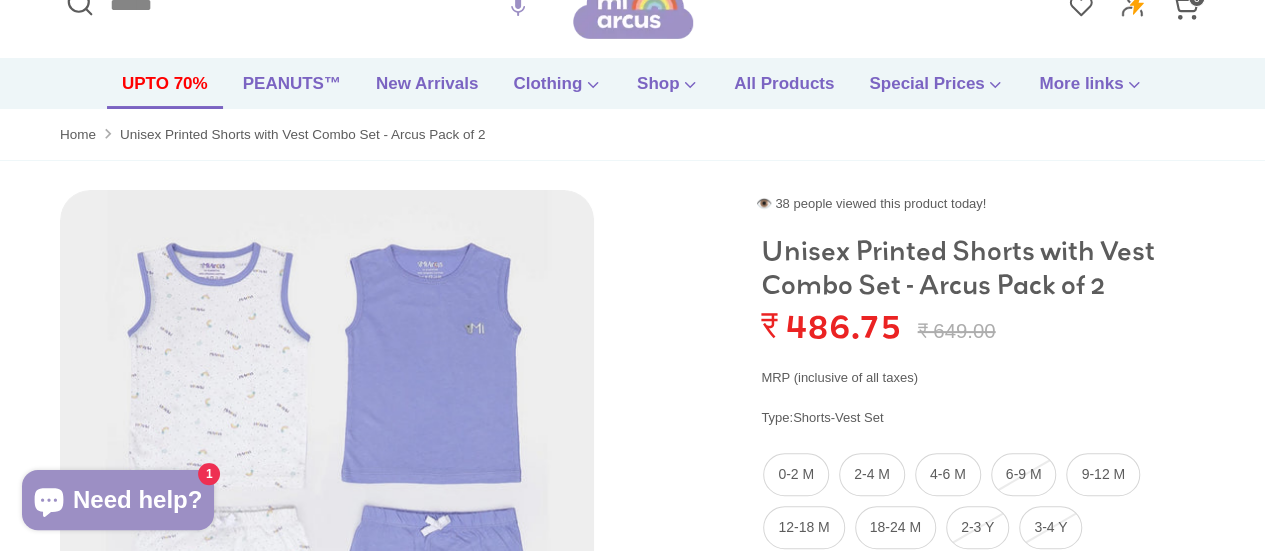 click on "UPTO 70%" at bounding box center (165, 90) 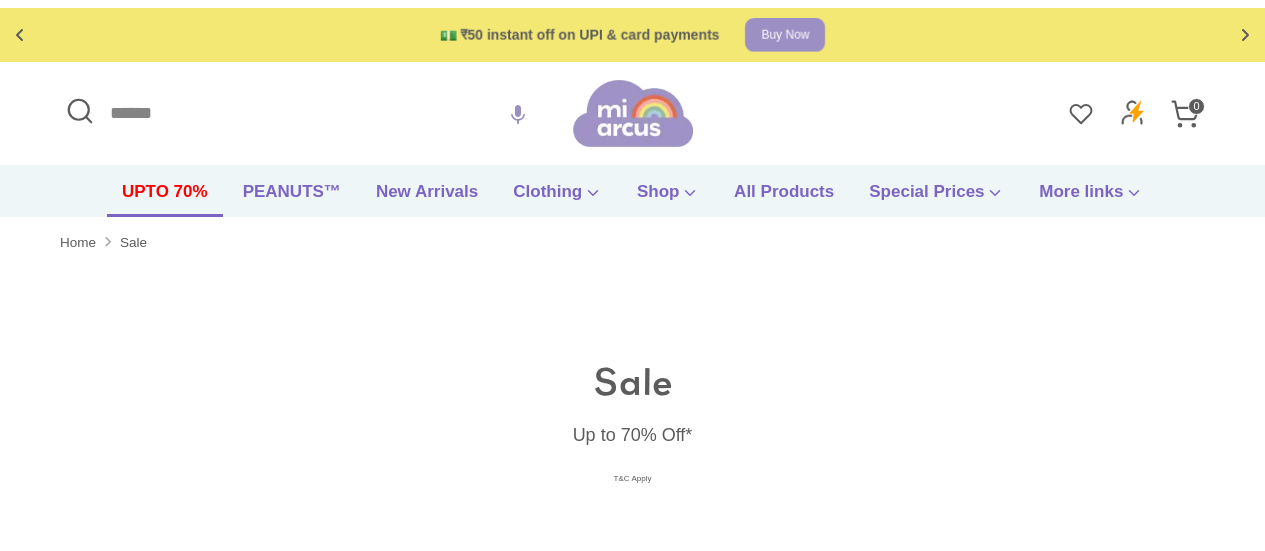scroll, scrollTop: 0, scrollLeft: 0, axis: both 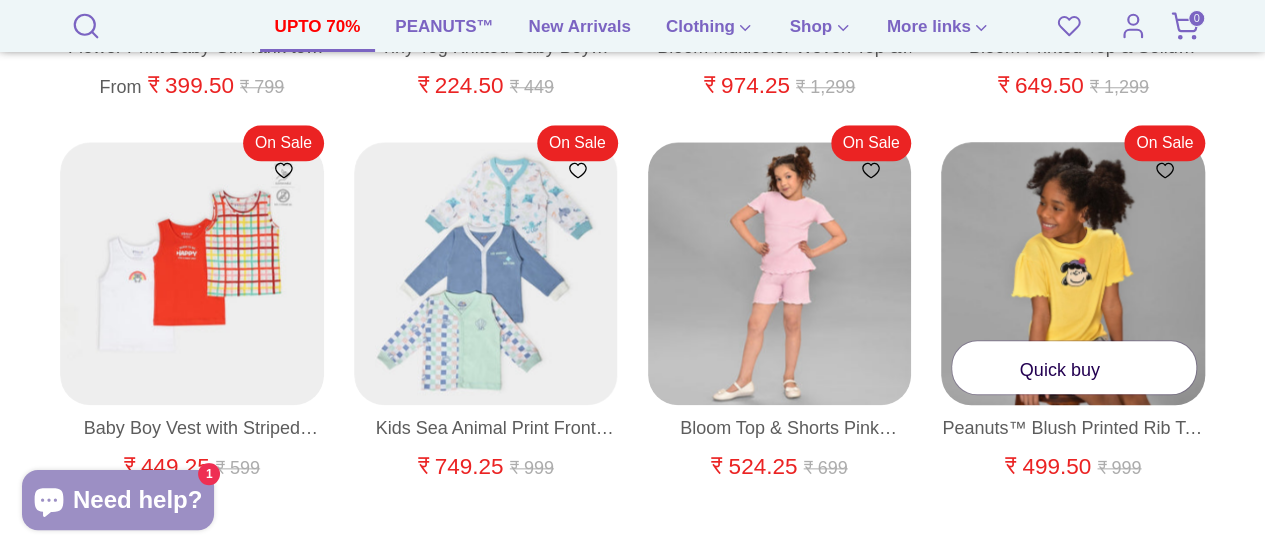 click at bounding box center [1073, 274] 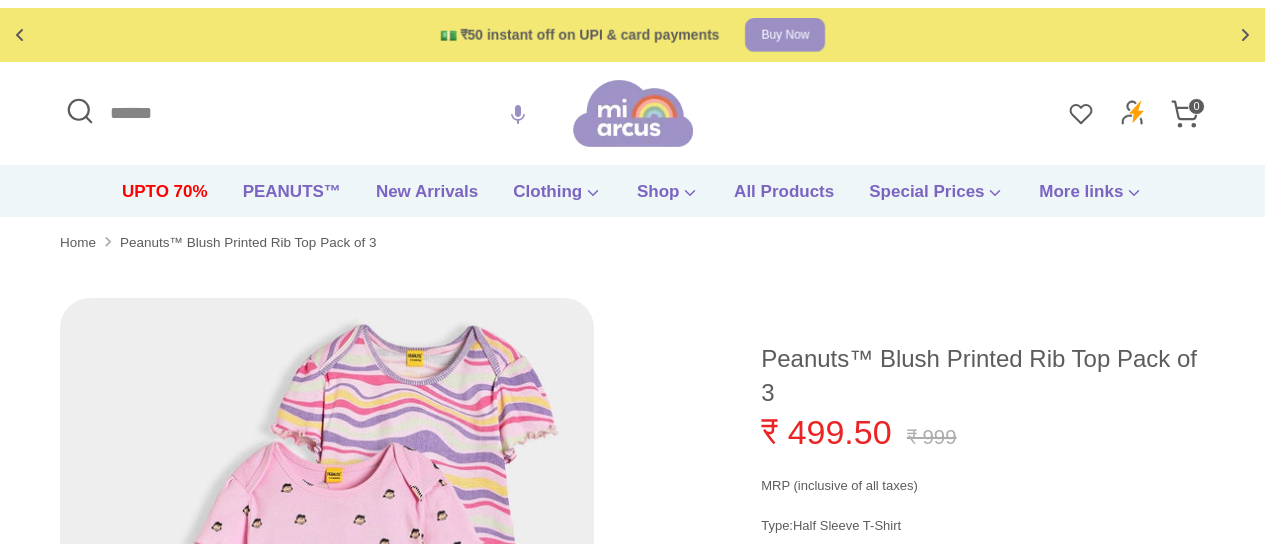 scroll, scrollTop: 0, scrollLeft: 0, axis: both 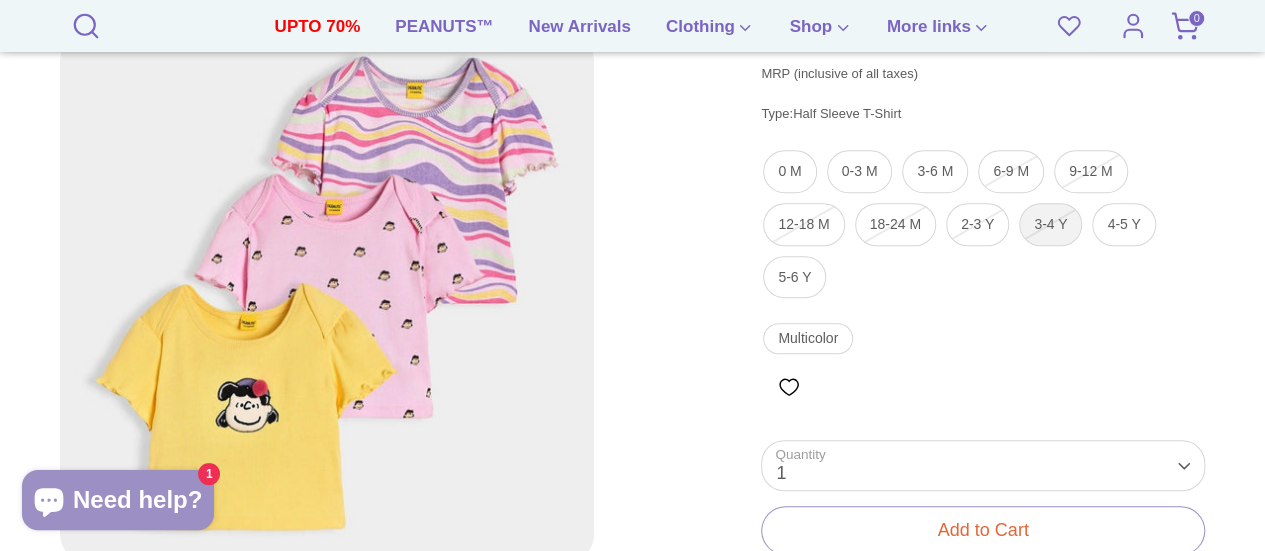 click on "3-4 Y" at bounding box center [1050, 224] 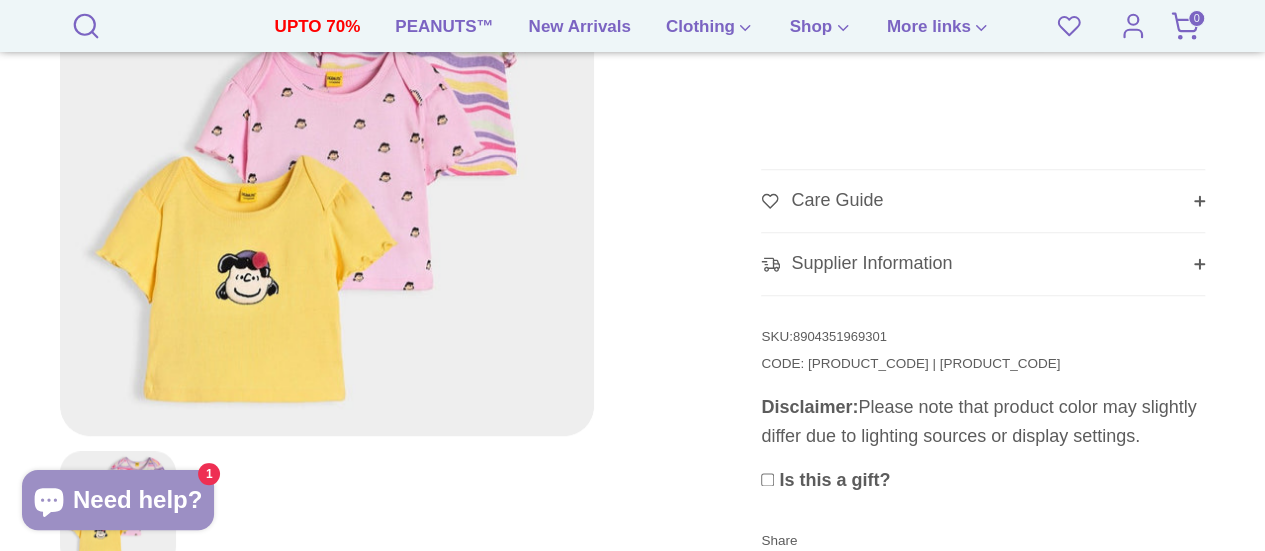 scroll, scrollTop: 965, scrollLeft: 0, axis: vertical 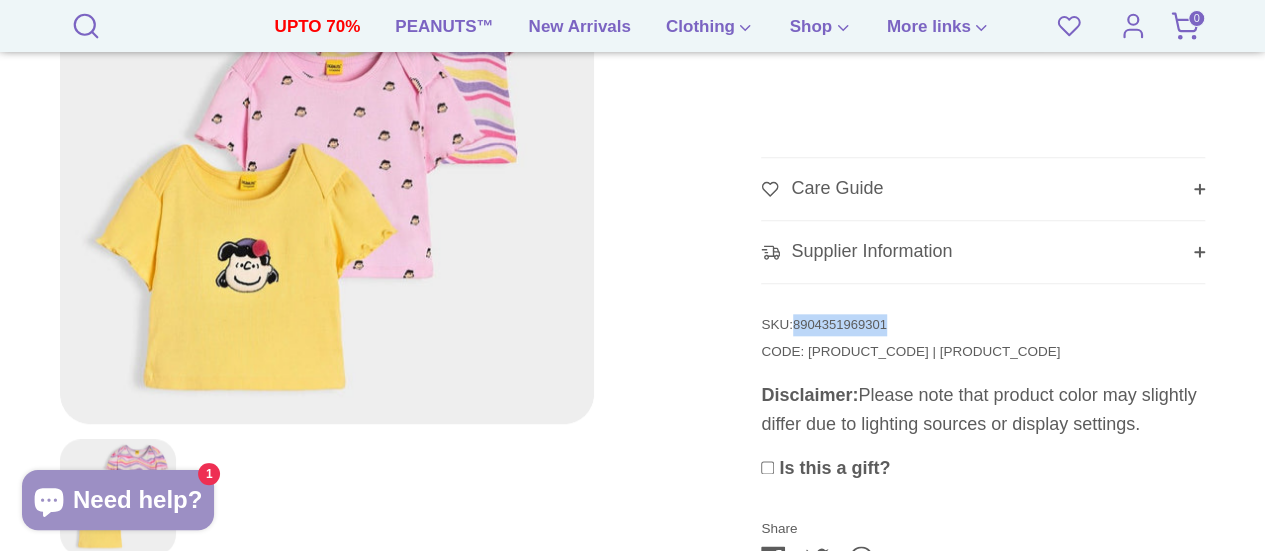 drag, startPoint x: 788, startPoint y: 316, endPoint x: 894, endPoint y: 325, distance: 106.381386 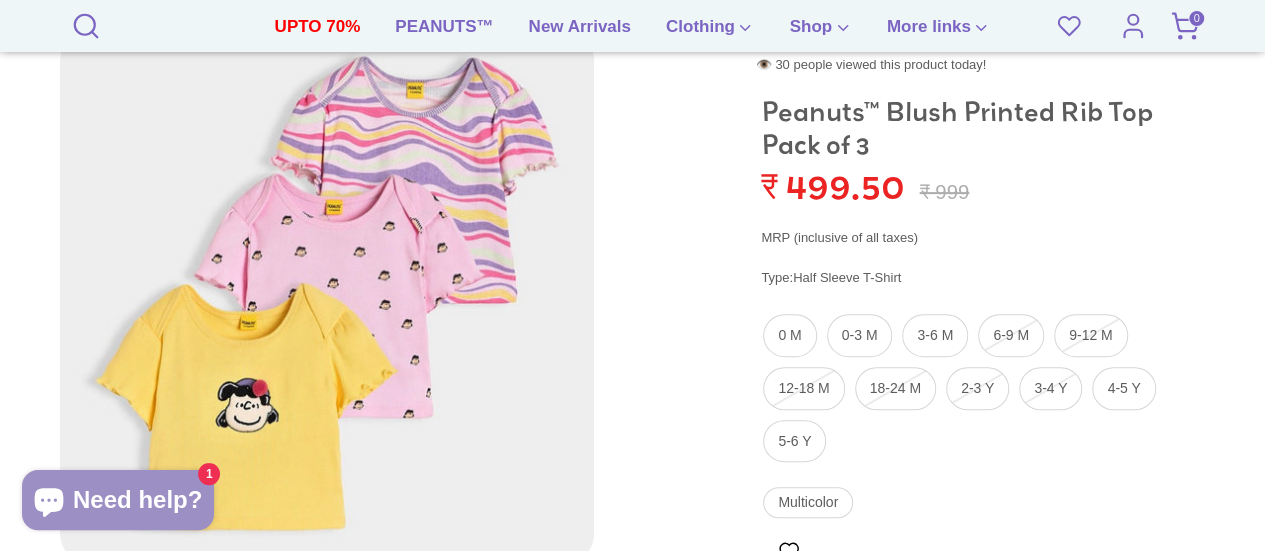 scroll, scrollTop: 256, scrollLeft: 0, axis: vertical 